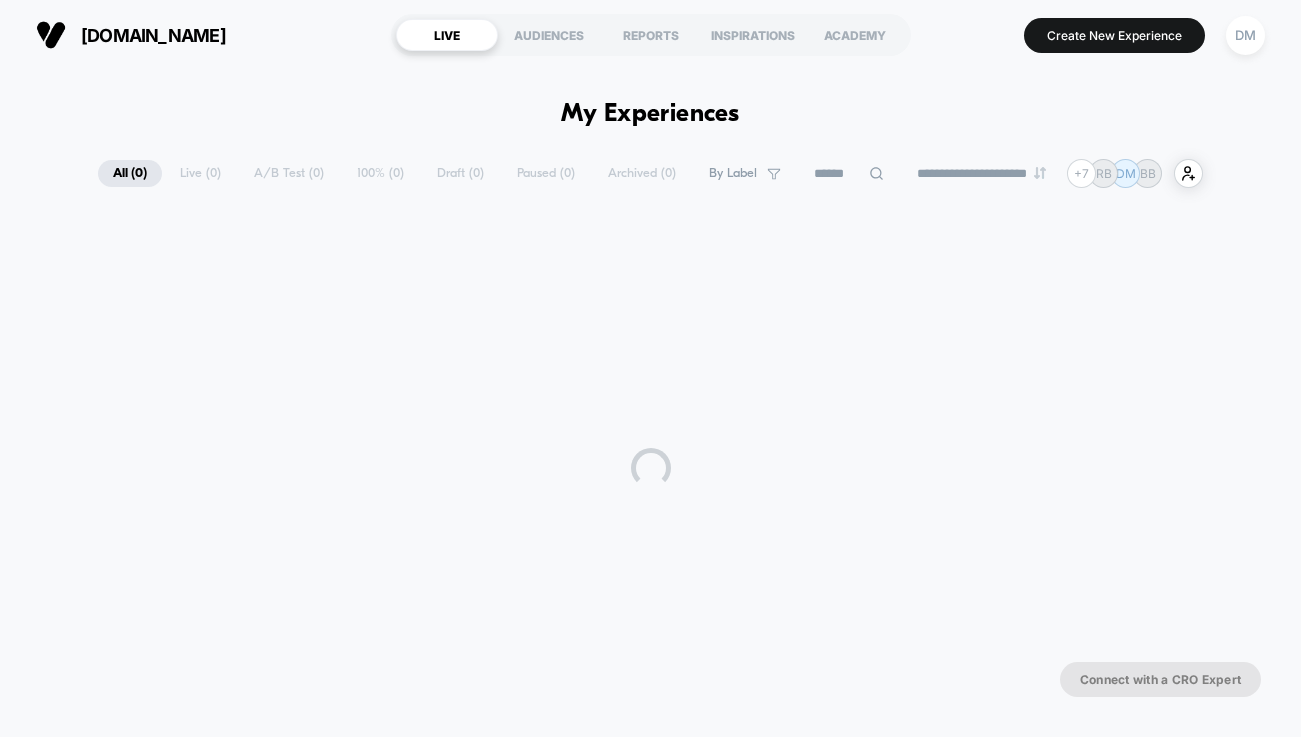 scroll, scrollTop: 0, scrollLeft: 0, axis: both 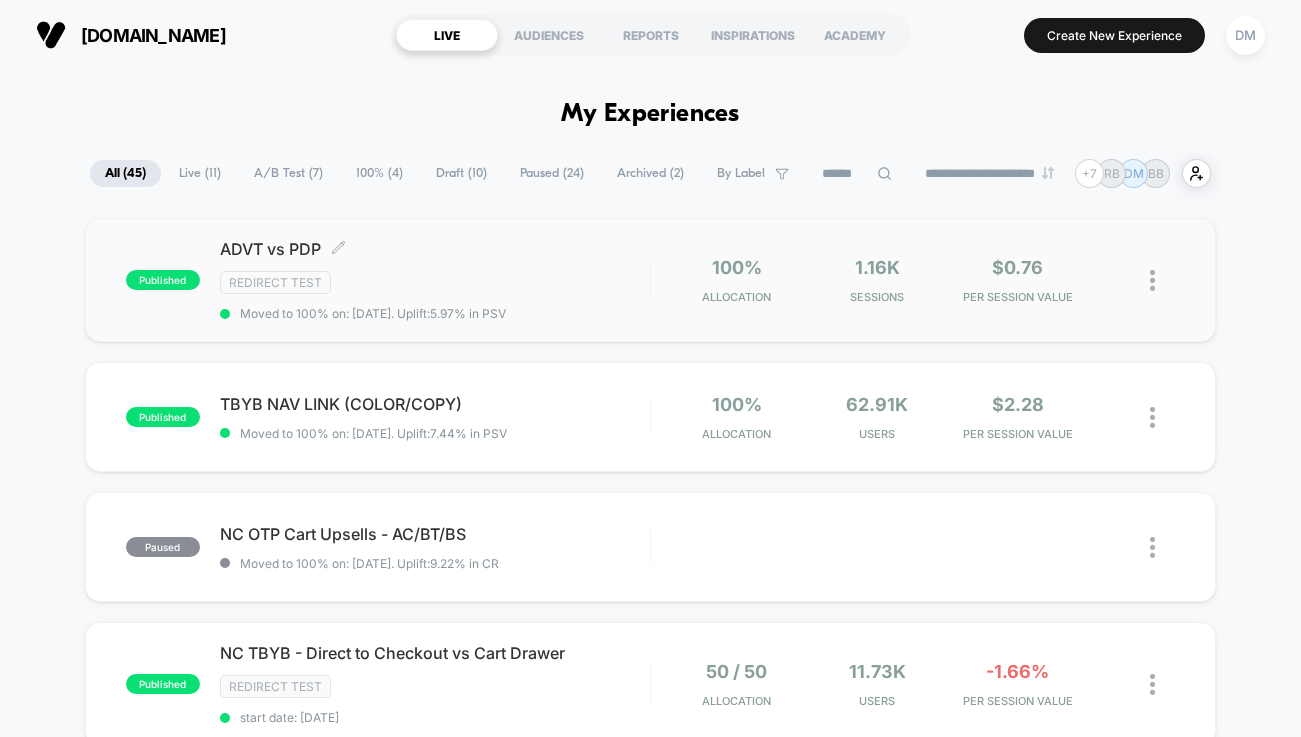 click on "Redirect Test" at bounding box center [435, 282] 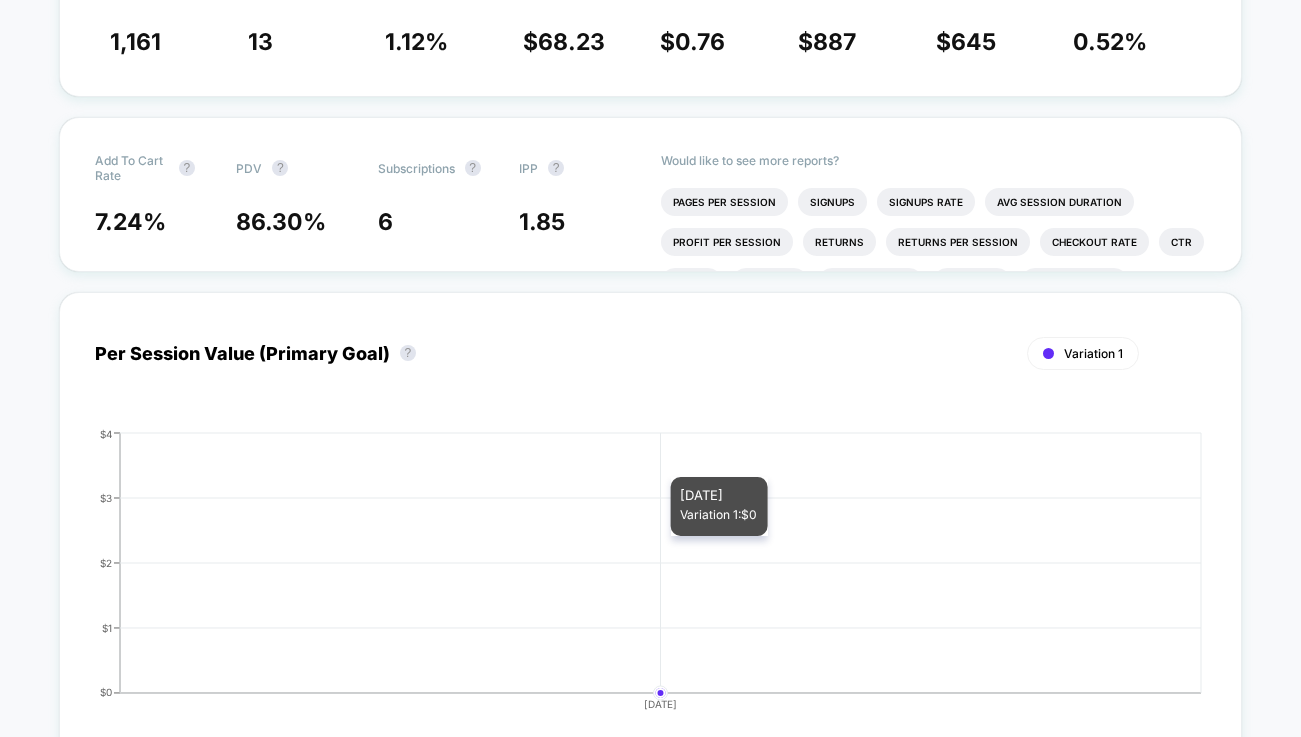 scroll, scrollTop: 481, scrollLeft: 0, axis: vertical 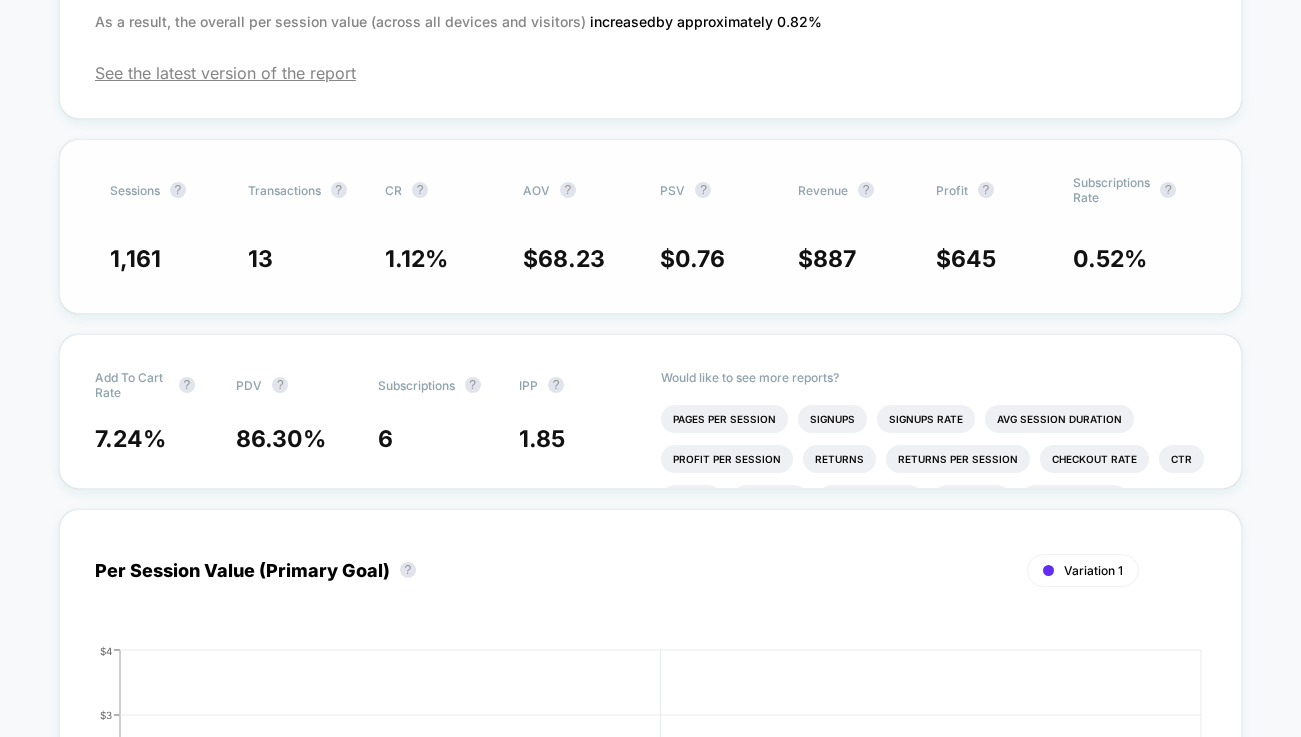 click on "1.12 %" 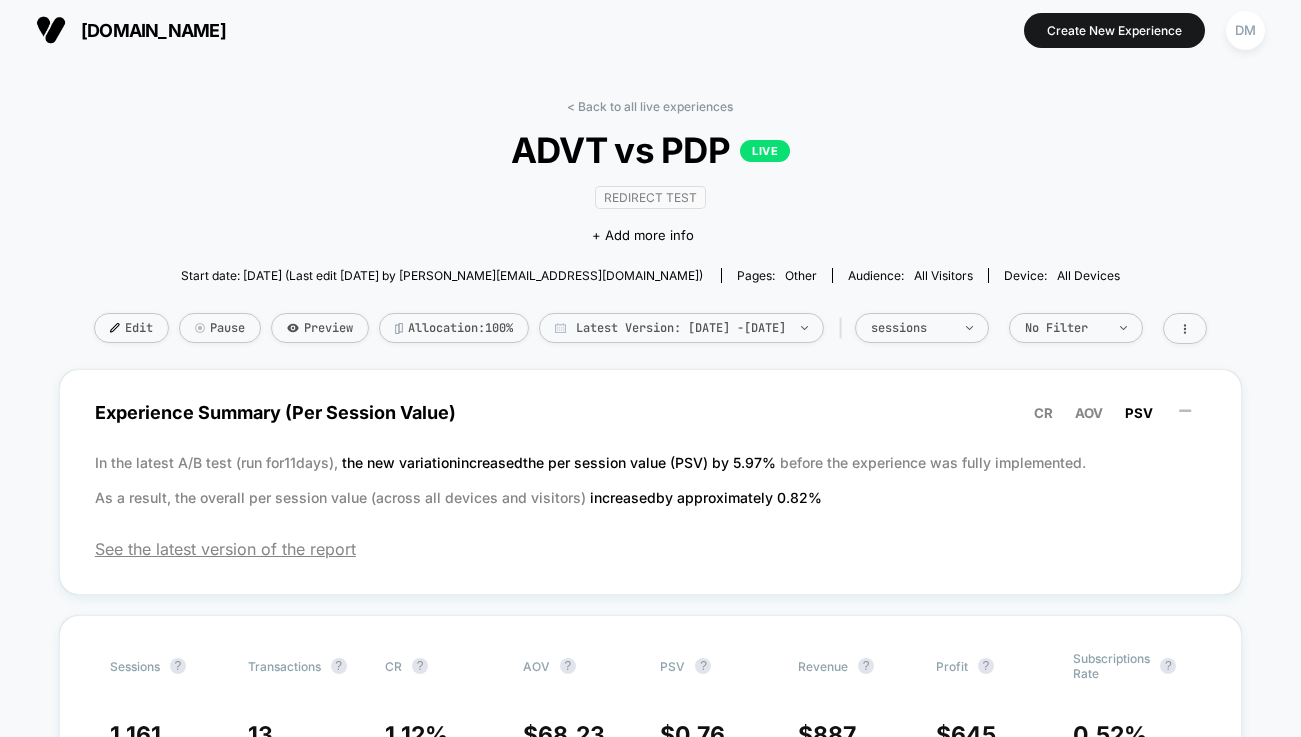 scroll, scrollTop: 0, scrollLeft: 0, axis: both 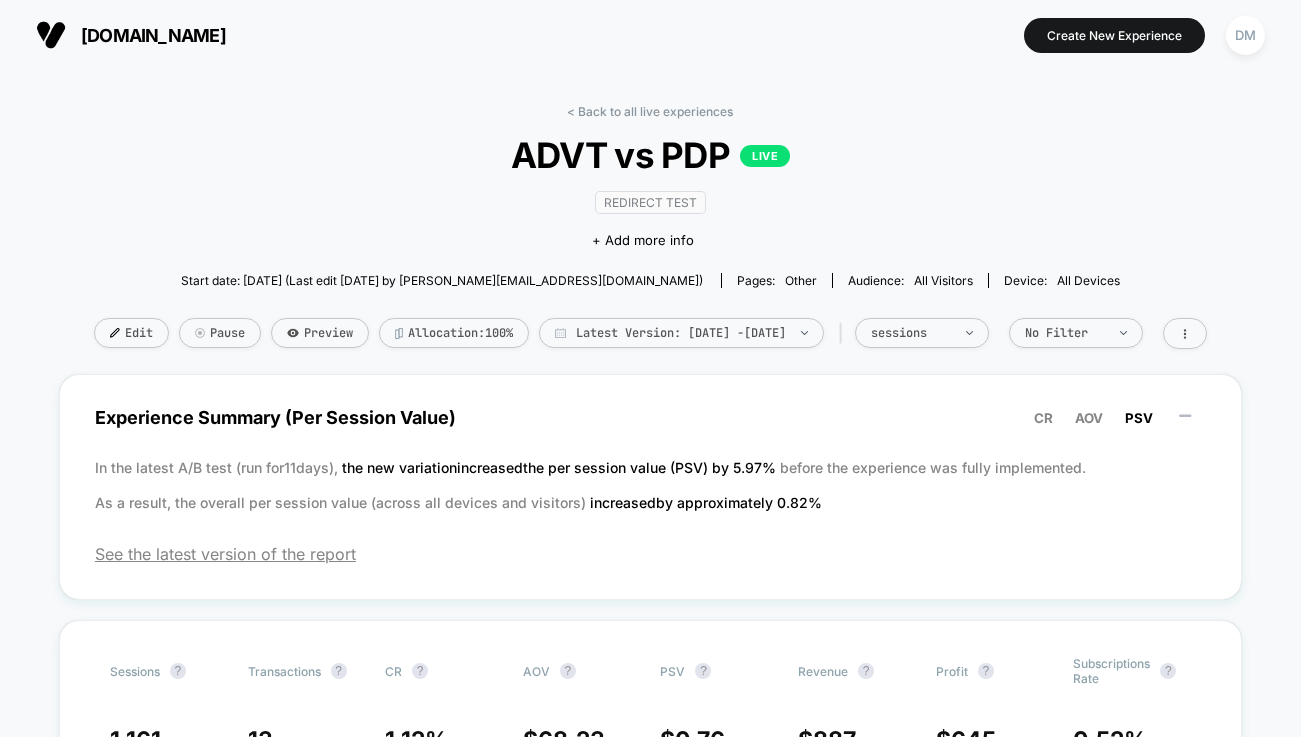 click on "< Back to all live experiences  ADVT vs PDP LIVE Redirect Test Click to edit experience details + Add more info Start date: [DATE] (Last edit [DATE] by [PERSON_NAME][EMAIL_ADDRESS][DOMAIN_NAME]) Pages: other Audience: All Visitors Device: all devices Edit Pause  Preview Allocation:  100% Latest Version:     [DATE]    -    [DATE] |   sessions   No Filter Experience Summary    (Per Session Value) CR AOV PSV In the latest A/B test (run for  11  days),   the new variation  increased  the per session value (PSV) by   5.97 %   before the experience was fully implemented.  As a result, the overall per session value (across all devices and visitors)   increased  by approximately   0.82 % See the latest version of the report Sessions ? Transactions ? CR ? AOV ? PSV ? Revenue ? Profit ? Subscriptions Rate ? 1,161 13 1.12 % $ 68.23 $ 0.76 $ 887 $ 645 0.52 % Add To Cart Rate ? PDV ? Subscriptions ? IPP ? 7.24 % 86.30 % 6 1.85 Would like to see more reports? Pages Per Session Signups Signups Rate Avg Session Duration Returns ?" at bounding box center (650, 3241) 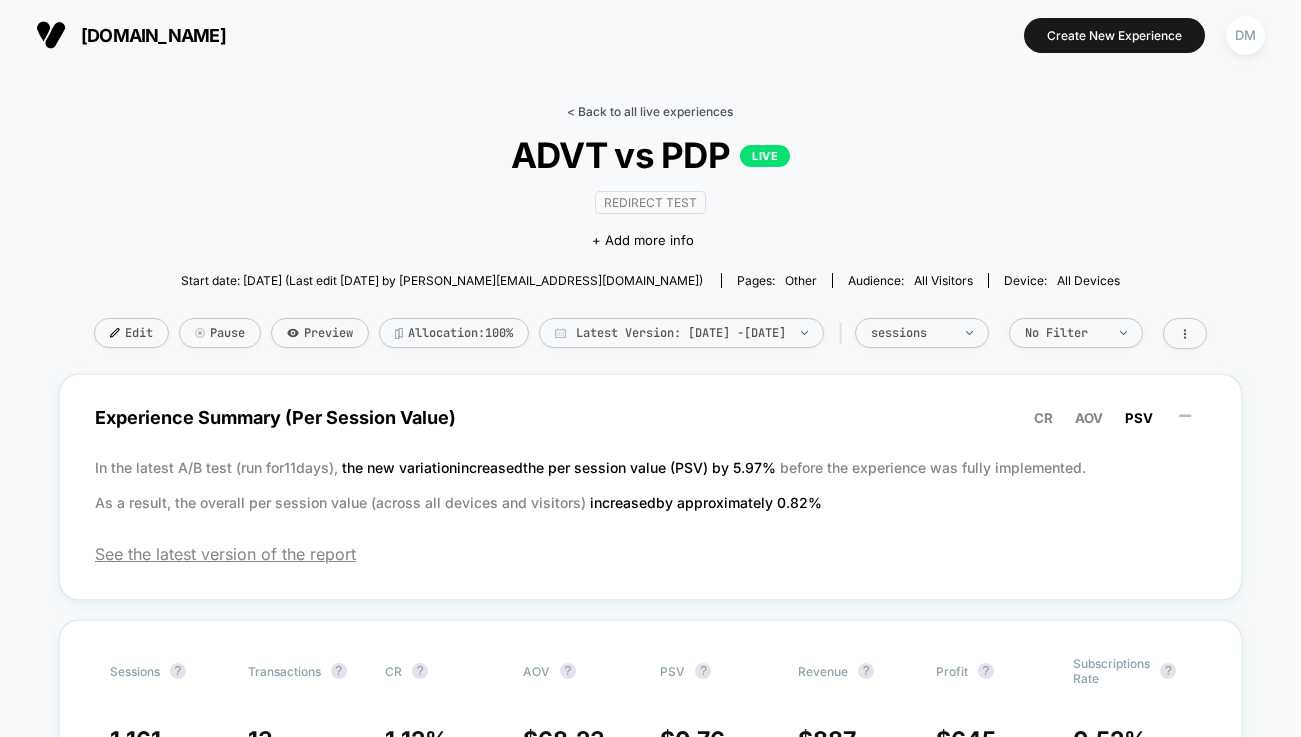 click on "< Back to all live experiences" at bounding box center (650, 111) 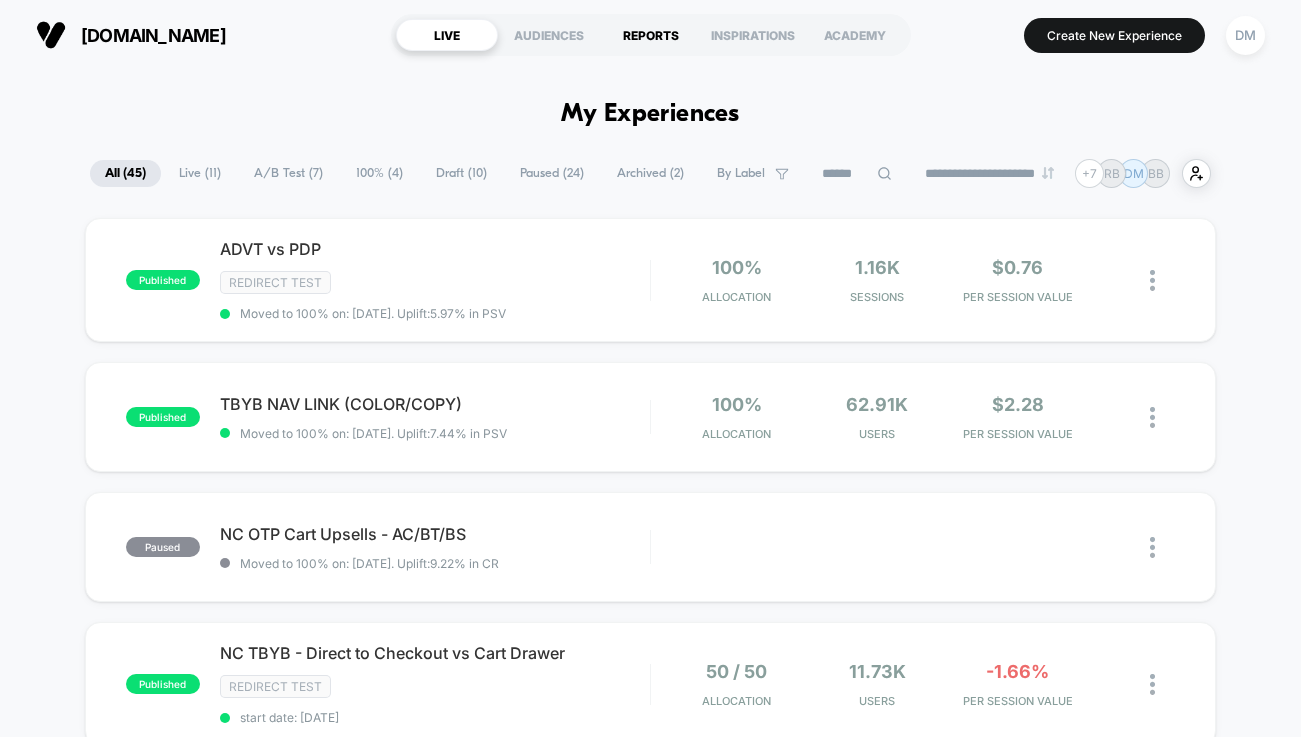 click on "REPORTS" at bounding box center (651, 35) 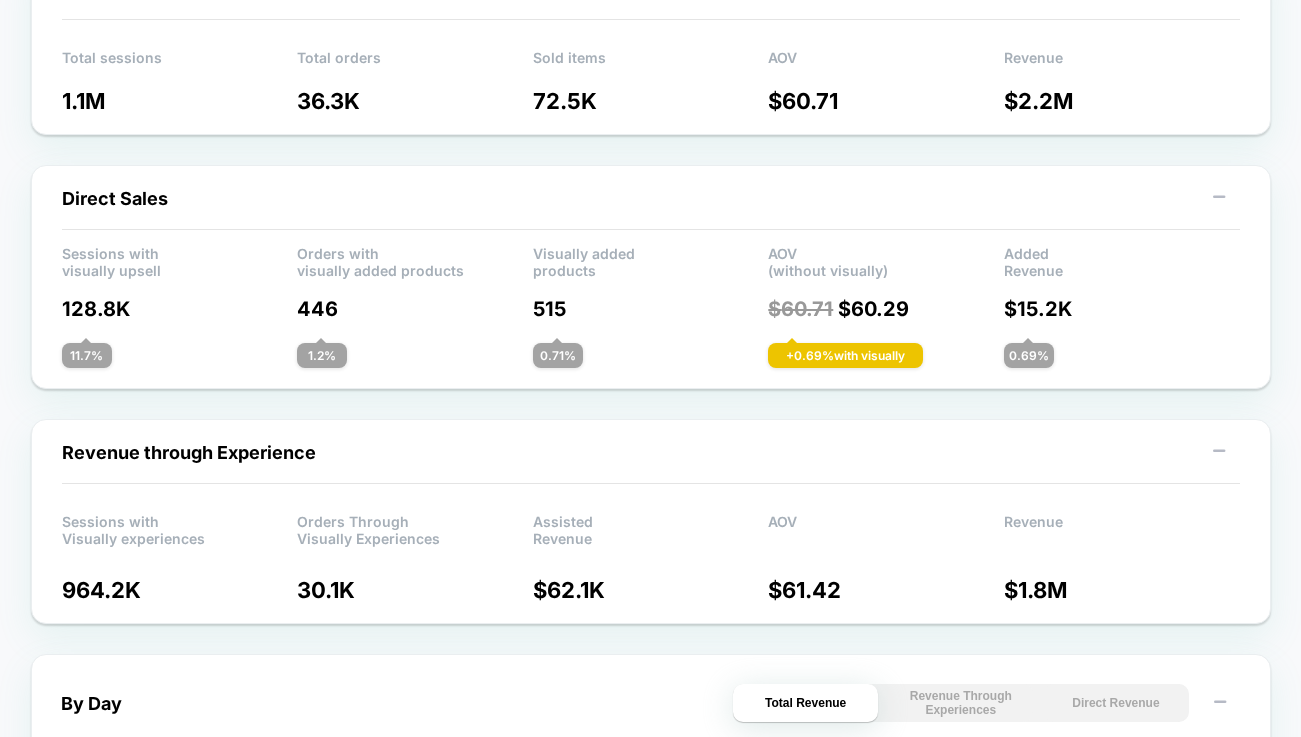 scroll, scrollTop: 0, scrollLeft: 0, axis: both 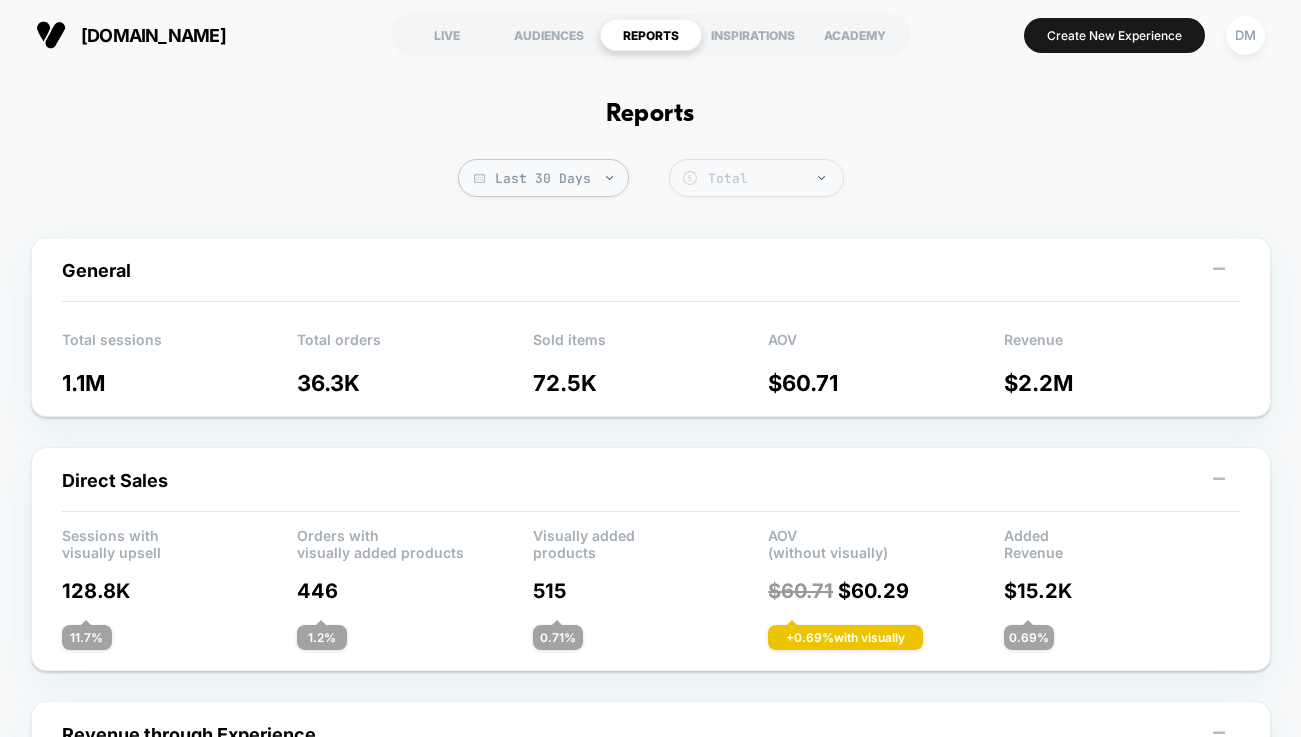 click on "Total" at bounding box center [756, 178] 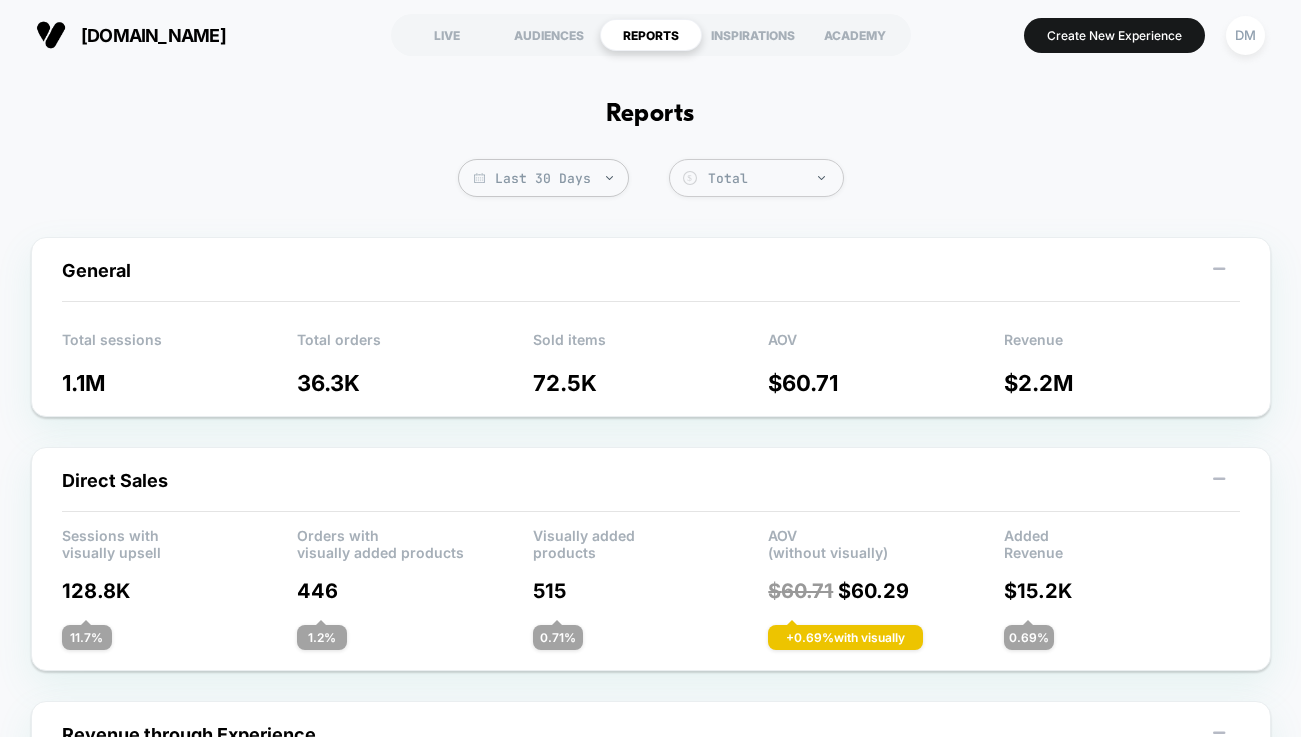 click on "Last 30 Days   Total Group 2 $ General Total sessions 1.1M Total orders 36.3K Sold items 72.5K AOV $ 60.71 Revenue $ 2.2M Direct Sales Sessions with  visually upsell Orders with  visually added products Visually added  products AOV (without visually) Added  Revenue 128.8K 446 515 $ 60.71 $ 60.29 $ 15.2K 11.7 %  1.2 %  0.71 %  + 0.69 %  with visually 0.69 %  Revenue through Experience Sessions with  Visually experiences 964.2K Orders Through   Visually Experiences 30.1K Assisted   Revenue $ 62.1K AOV $ 61.42 Revenue $ 1.8M By Day Total Revenue Revenue Through Experiences Direct Revenue [DATE] [DATE] [DATE] [DATE] [DATE] [DATE] 2025-13-6 2025-15-6 2025-17-6 2025-19-6 2025-21-6 2025-23-6 2025-25-6 2025-27-6 2025-30-6 $0 $35,000 $70,000 $105,000 $140,000 2025-16-6 Direct Revenue Attribution ? By Product By Experience By Label Orders Direct Revenue Percent NC OTP Cart Upsells - AC/BT/BS 263 $ 8,429 55.34 % TBYB Gallery on HomePage 94 $ 3,282 21.55 % 54 $ 2,053 13.48 % 23 $ 785 5.15 % NC PDP TEST 7 $ %" at bounding box center (650, 2450) 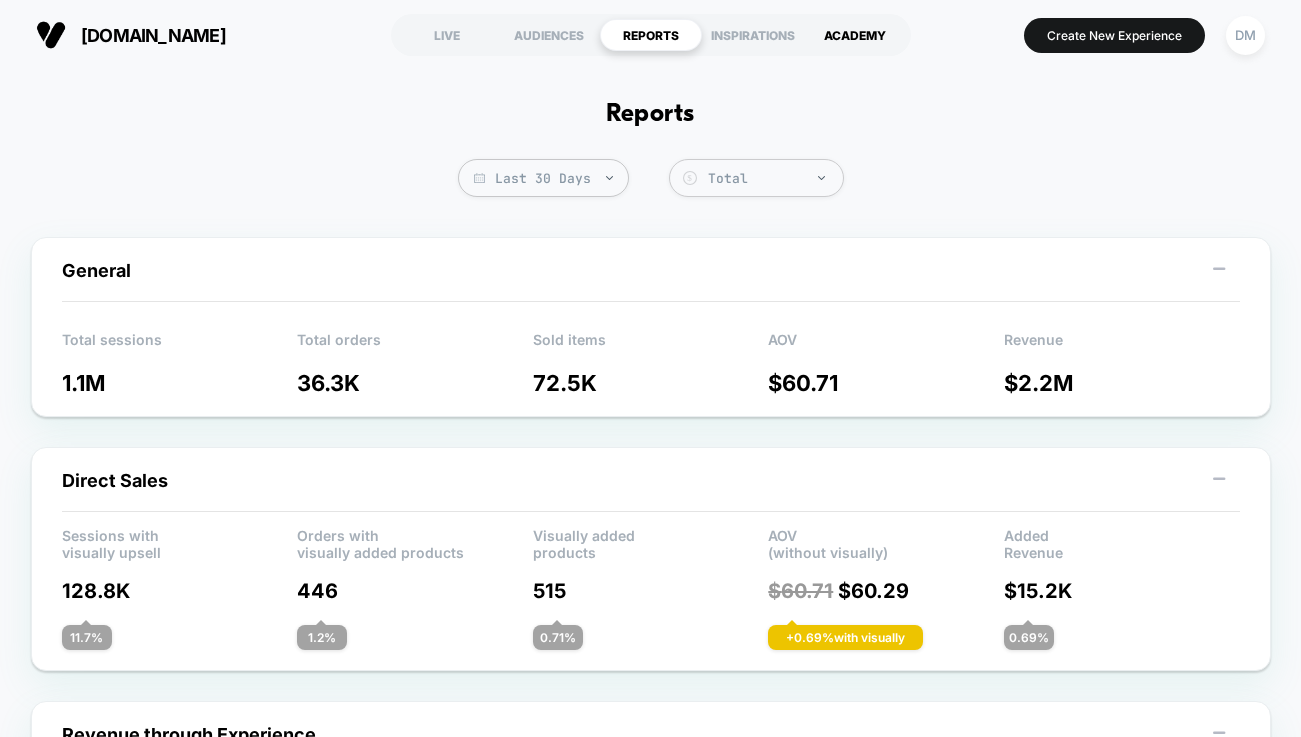 click on "ACADEMY" at bounding box center (855, 35) 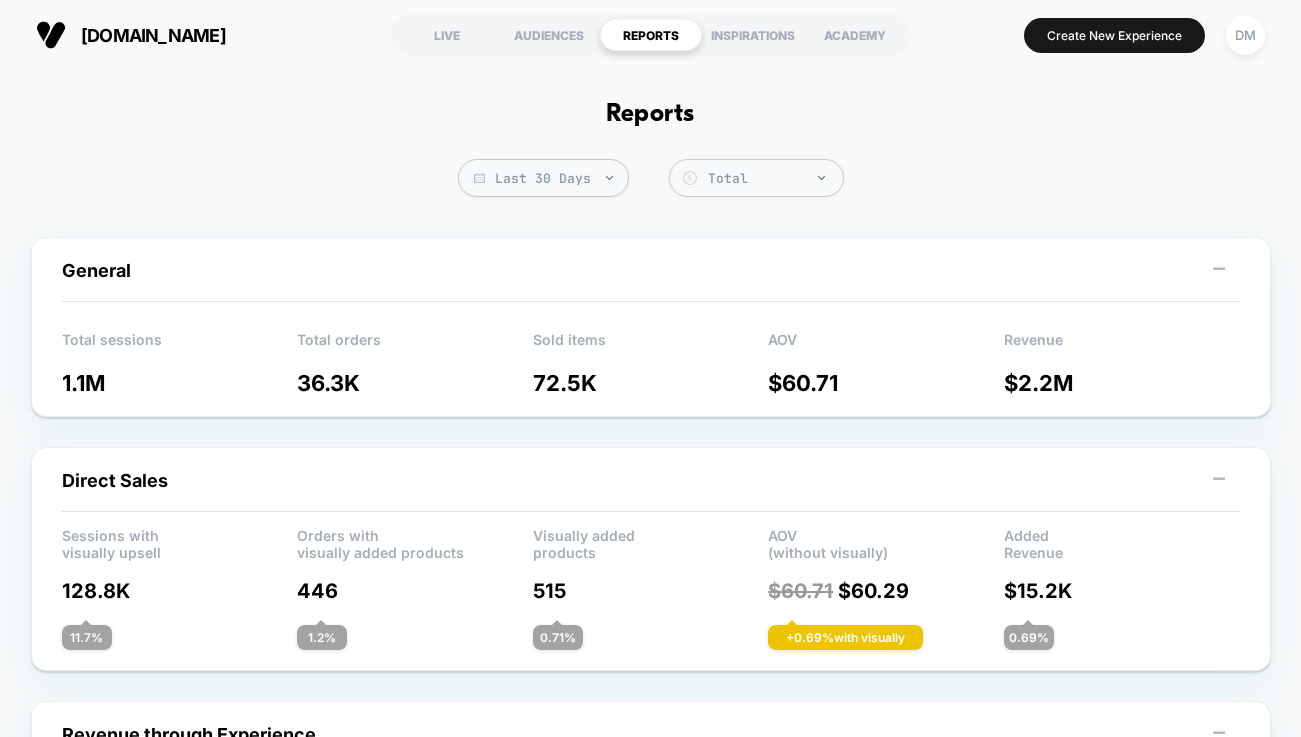 click at bounding box center (650, 217) 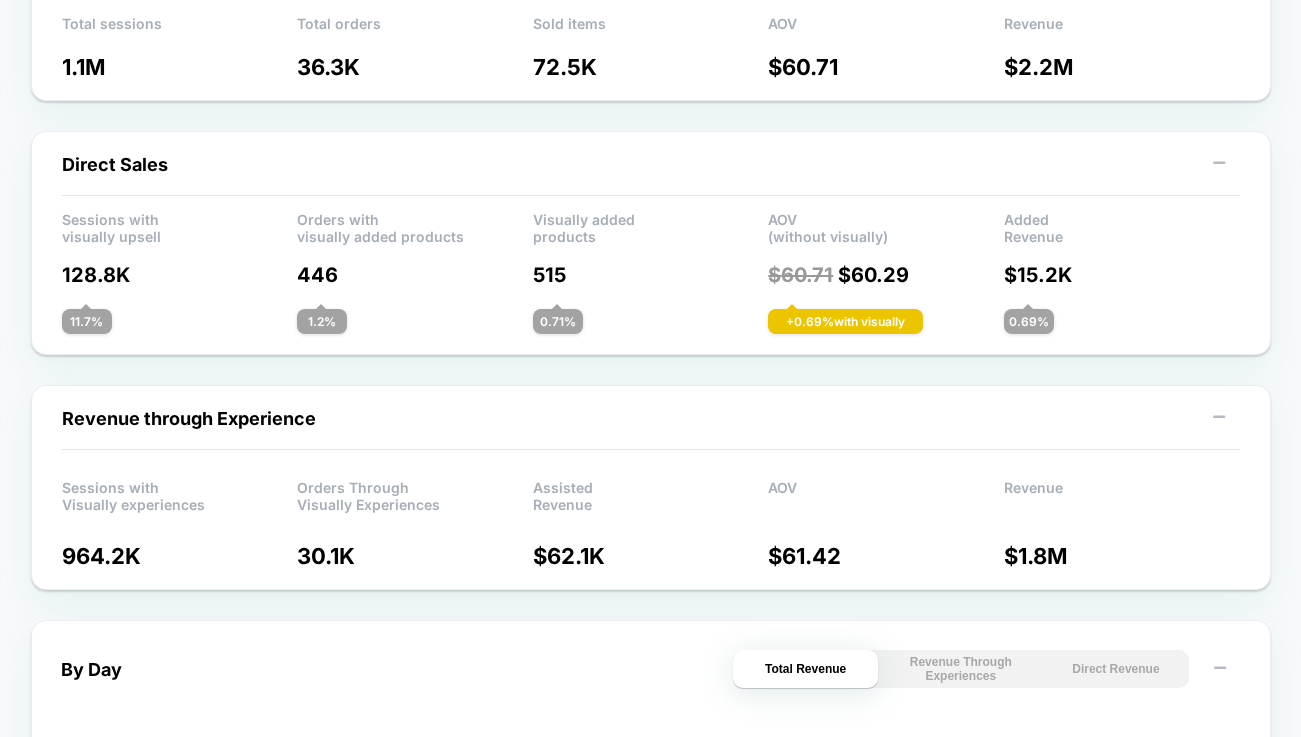 scroll, scrollTop: 0, scrollLeft: 0, axis: both 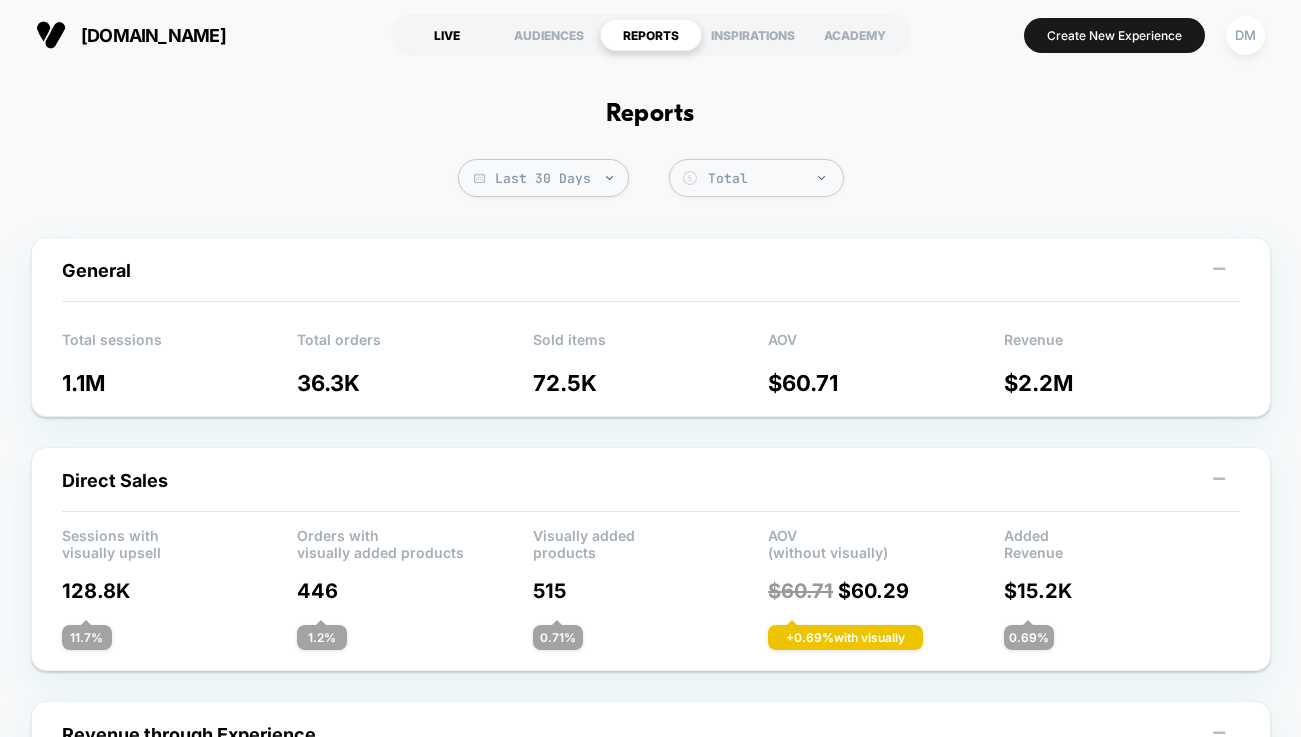 click on "LIVE" at bounding box center [447, 35] 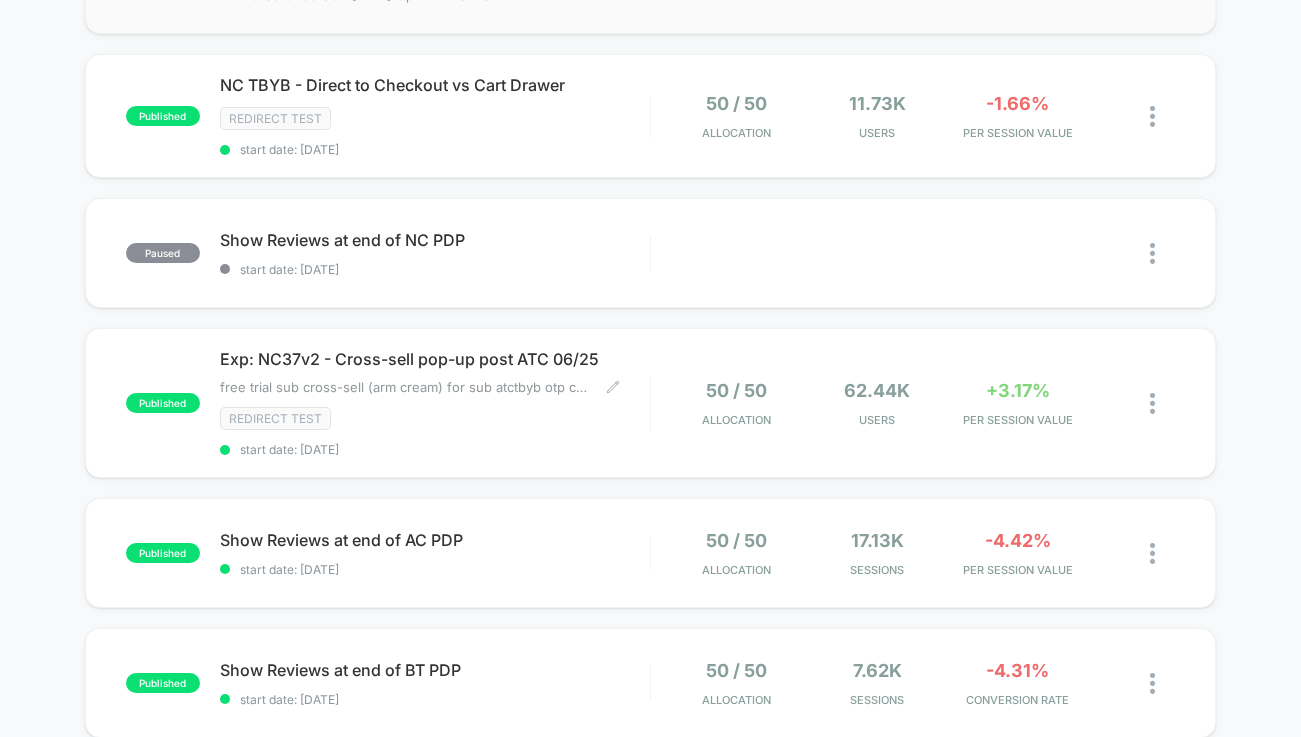scroll, scrollTop: 602, scrollLeft: 0, axis: vertical 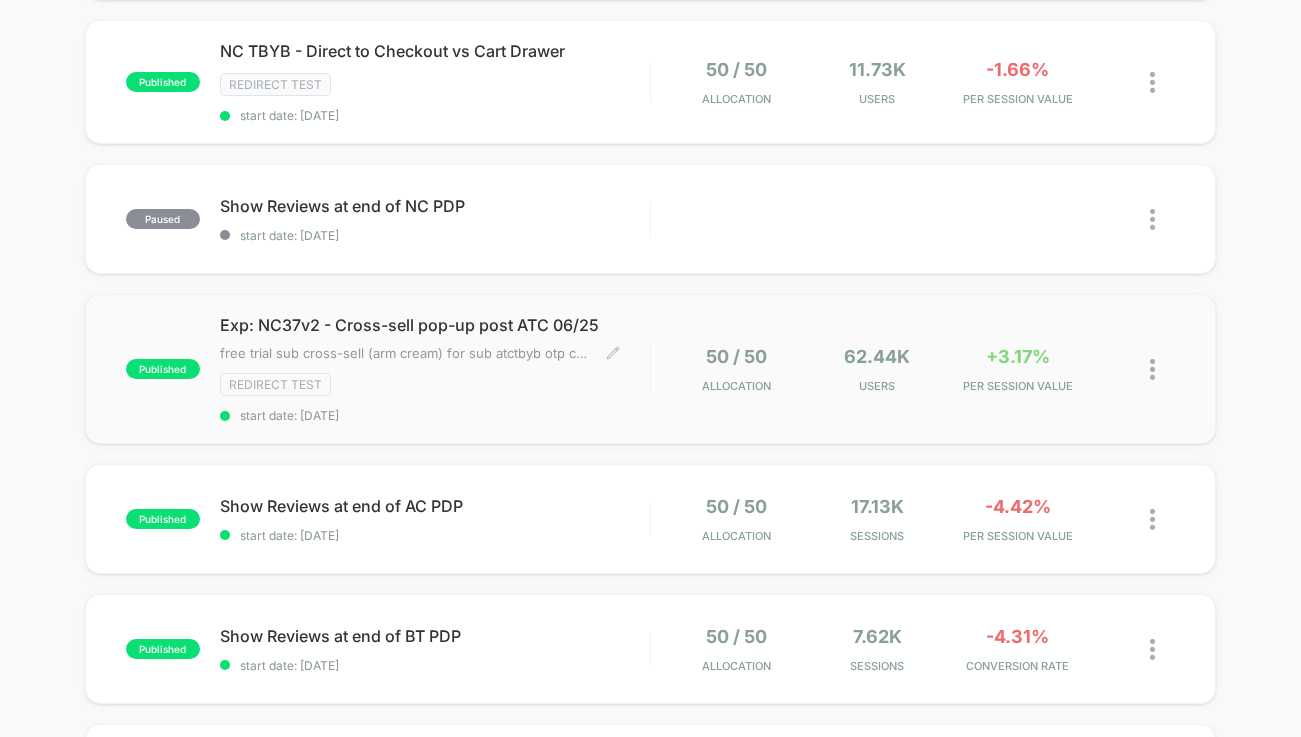 click on "start date: [DATE]" at bounding box center [435, 415] 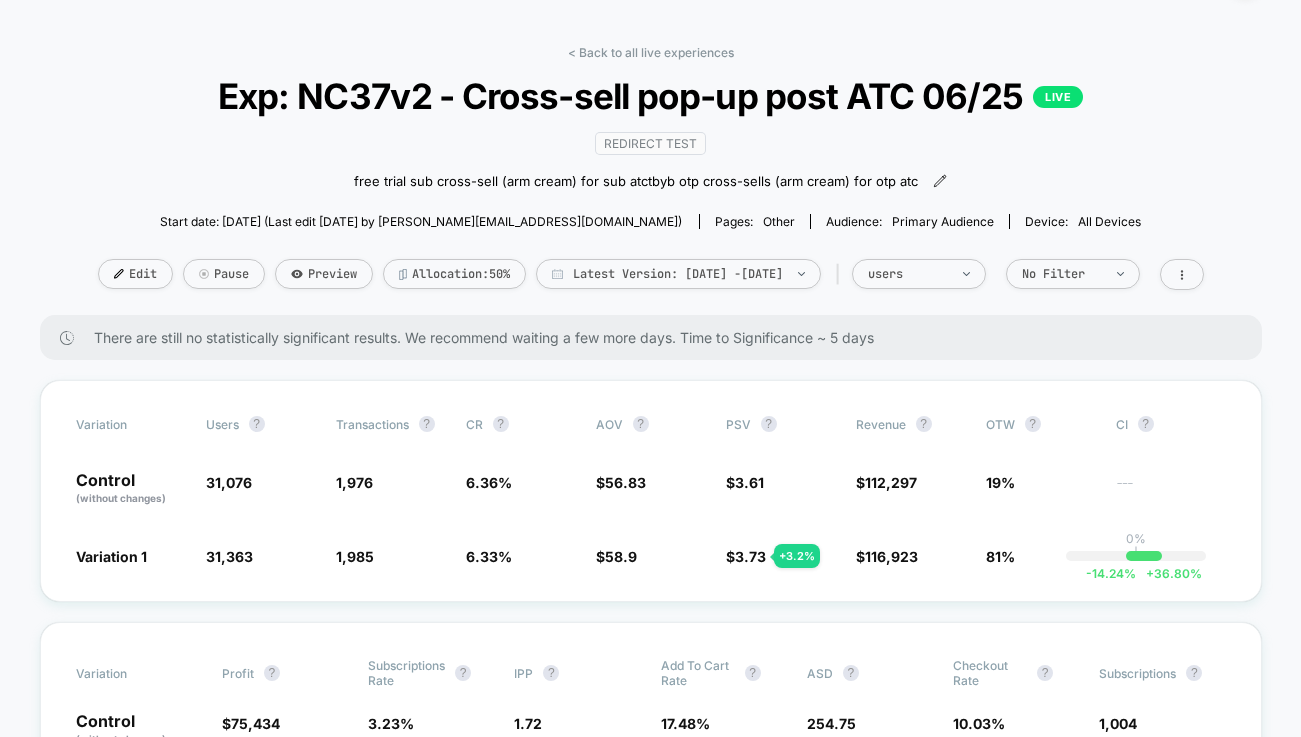 scroll, scrollTop: 0, scrollLeft: 0, axis: both 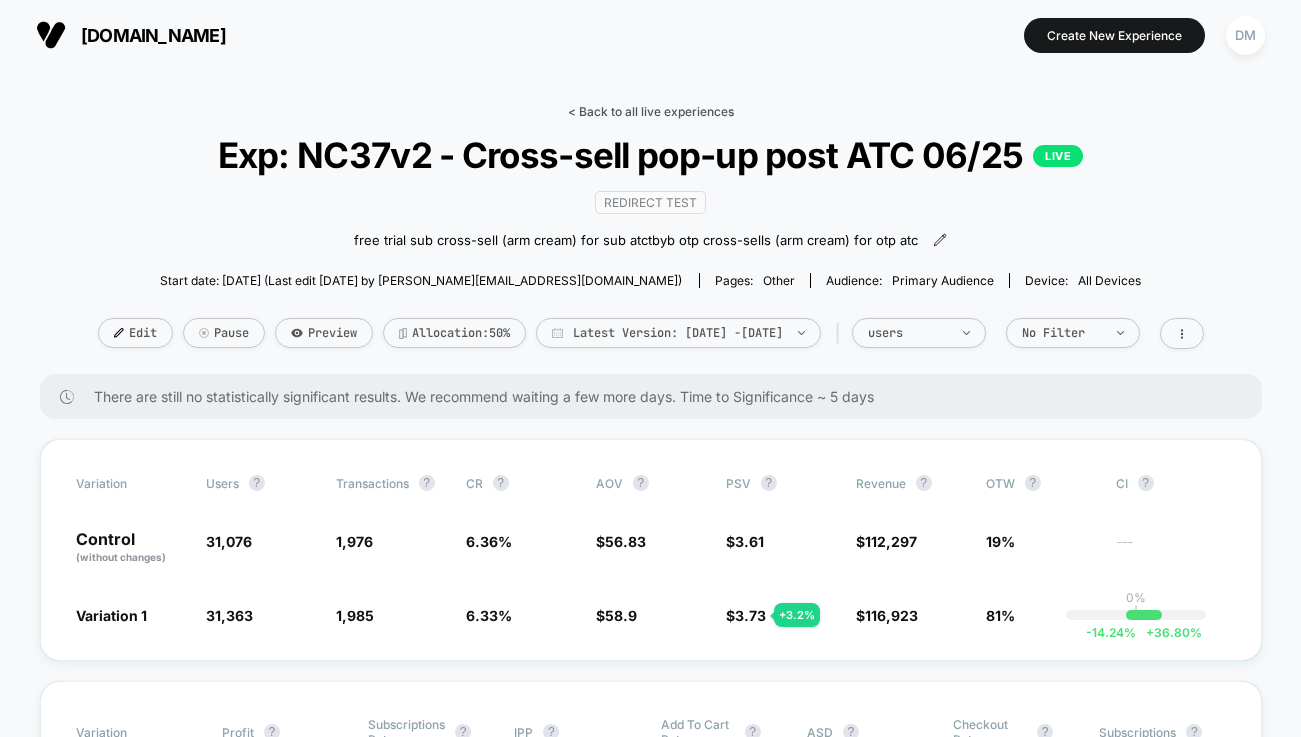 click on "< Back to all live experiences" at bounding box center (651, 111) 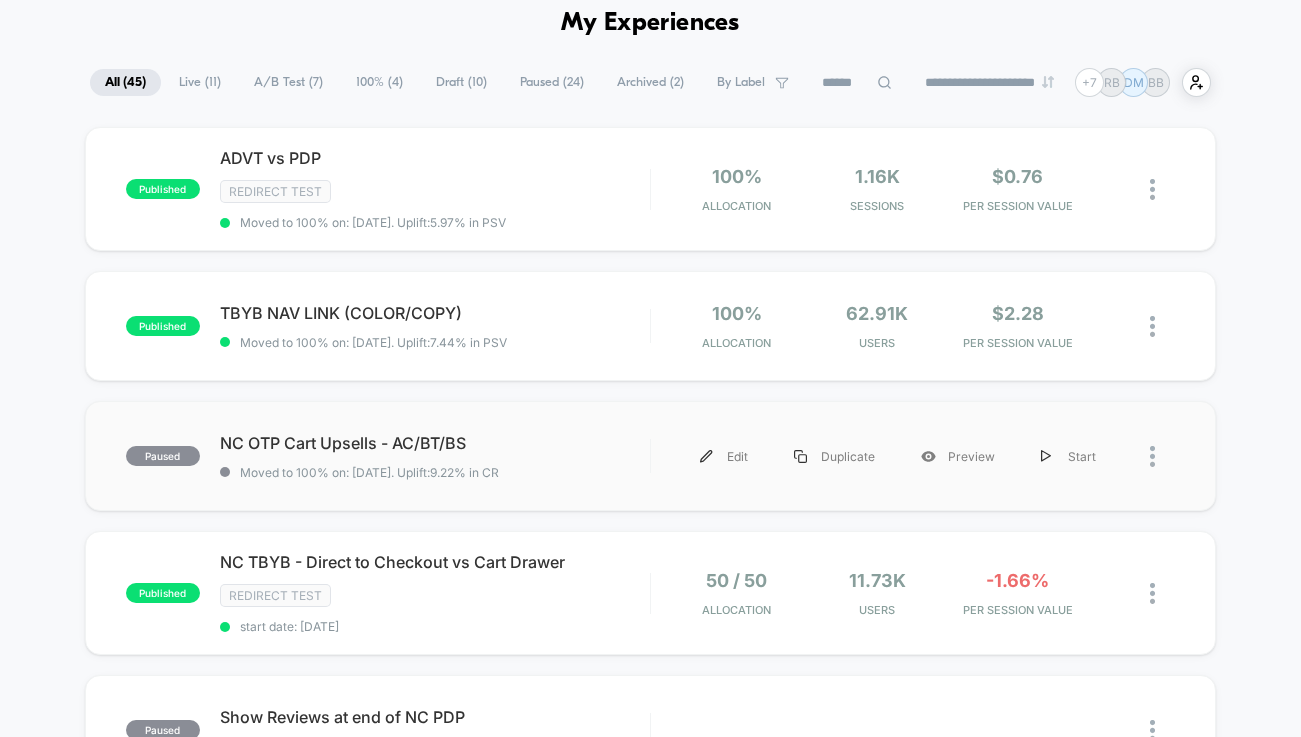 scroll, scrollTop: 0, scrollLeft: 0, axis: both 